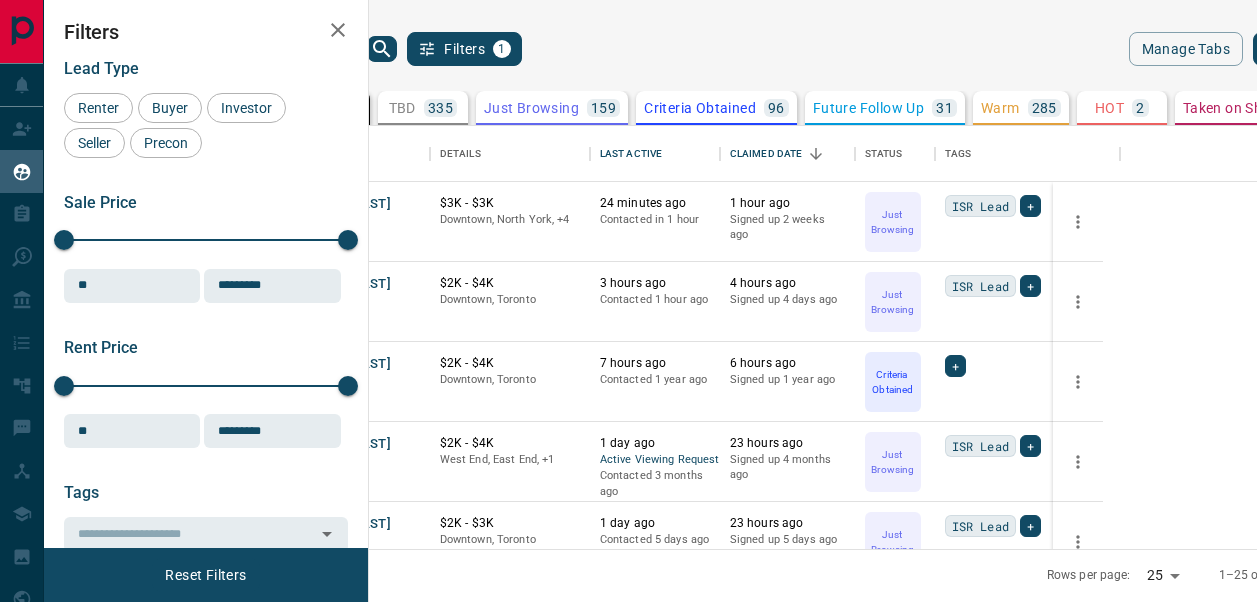 scroll, scrollTop: 0, scrollLeft: 0, axis: both 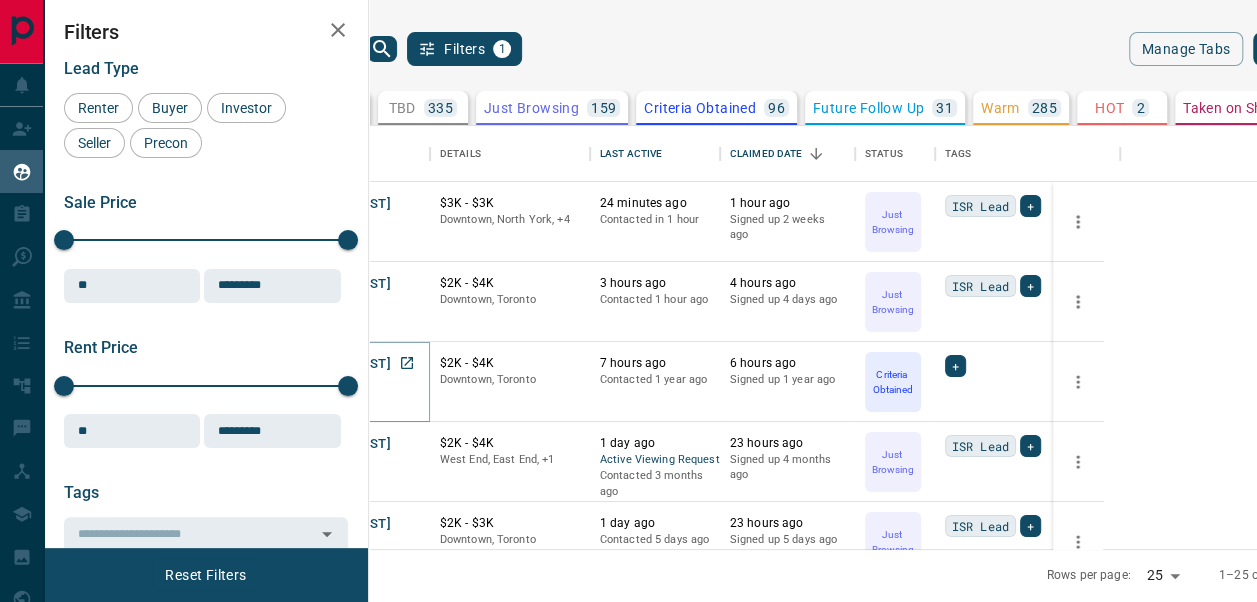 click on "[FIRST] [LAST]" at bounding box center (345, 364) 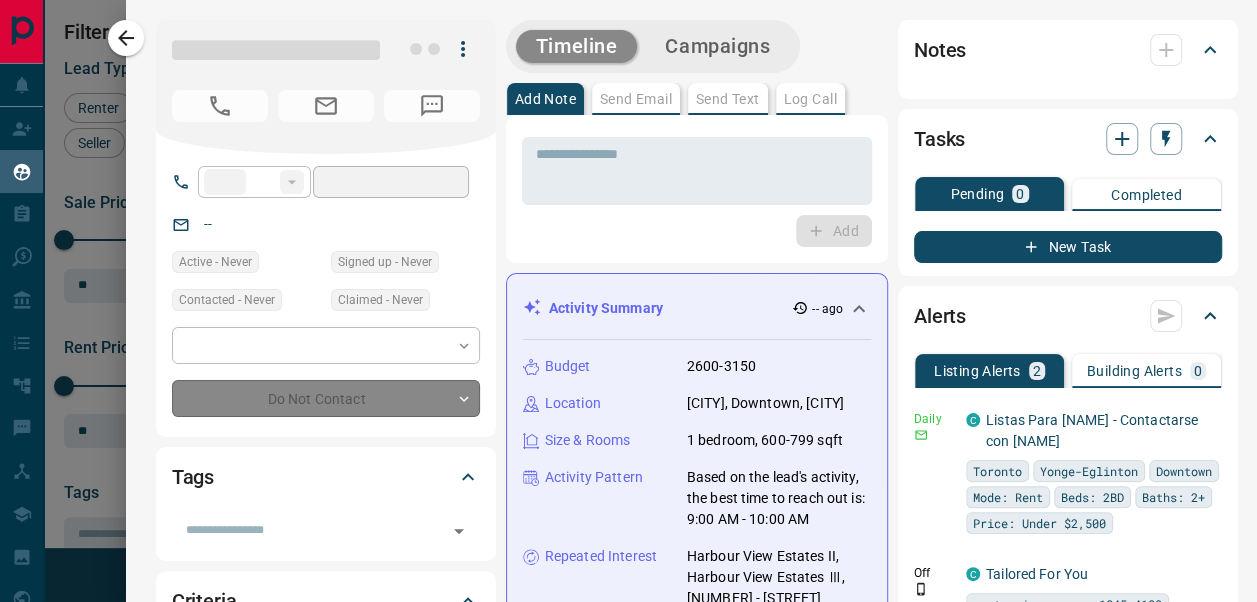 type on "**" 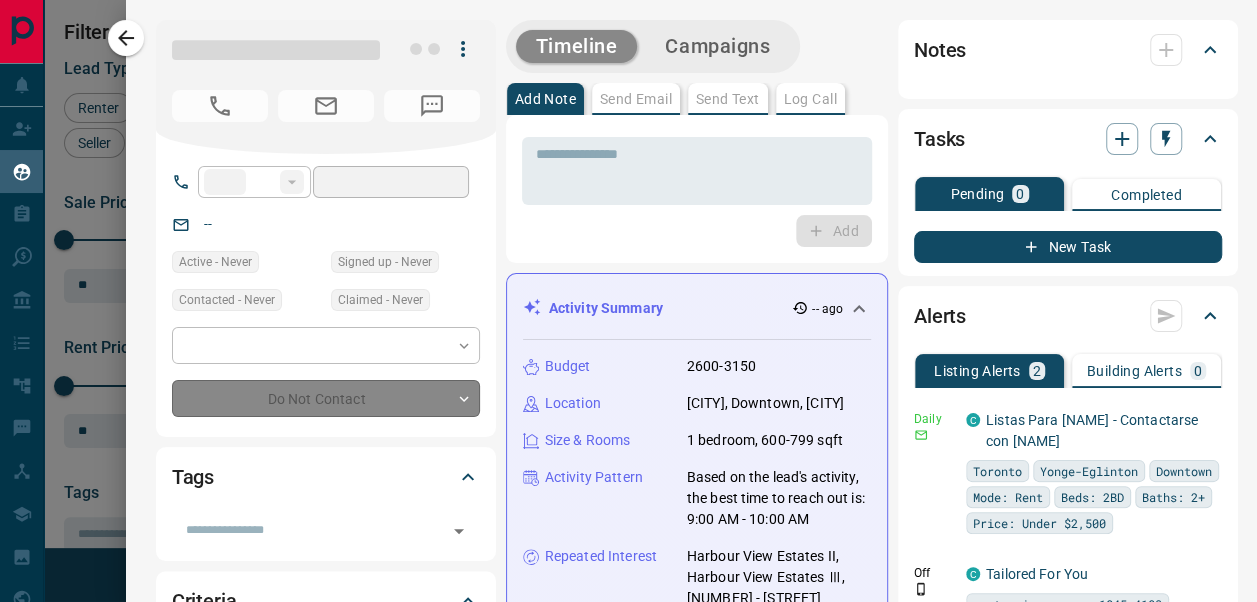 type on "**********" 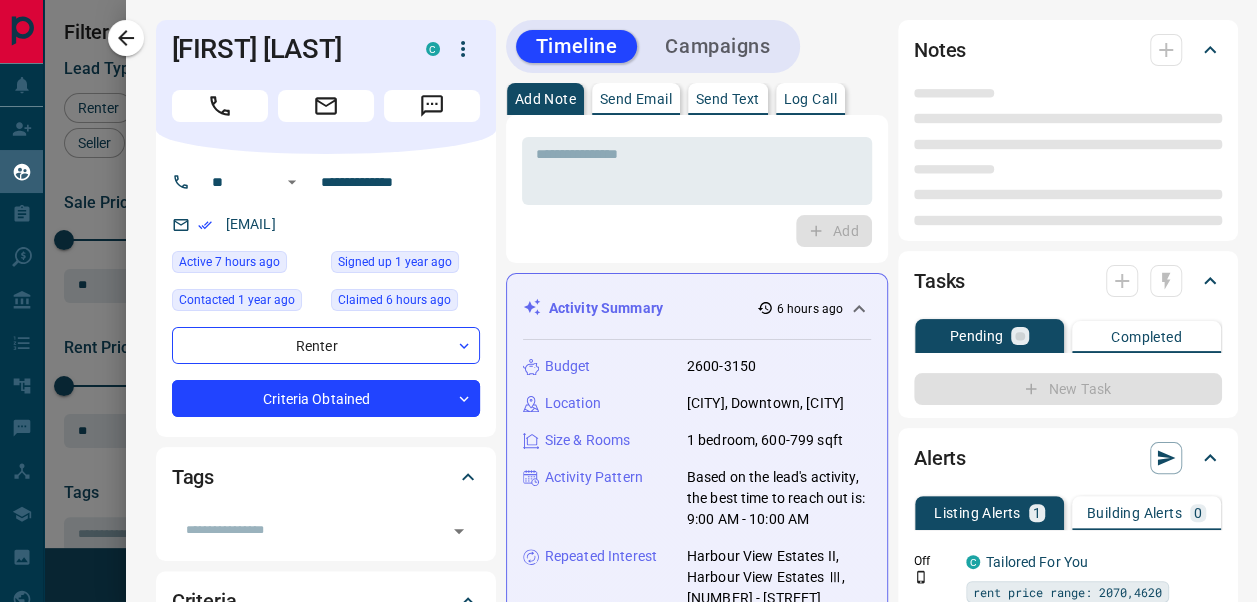 drag, startPoint x: 1063, startPoint y: 383, endPoint x: 1138, endPoint y: 528, distance: 163.24828 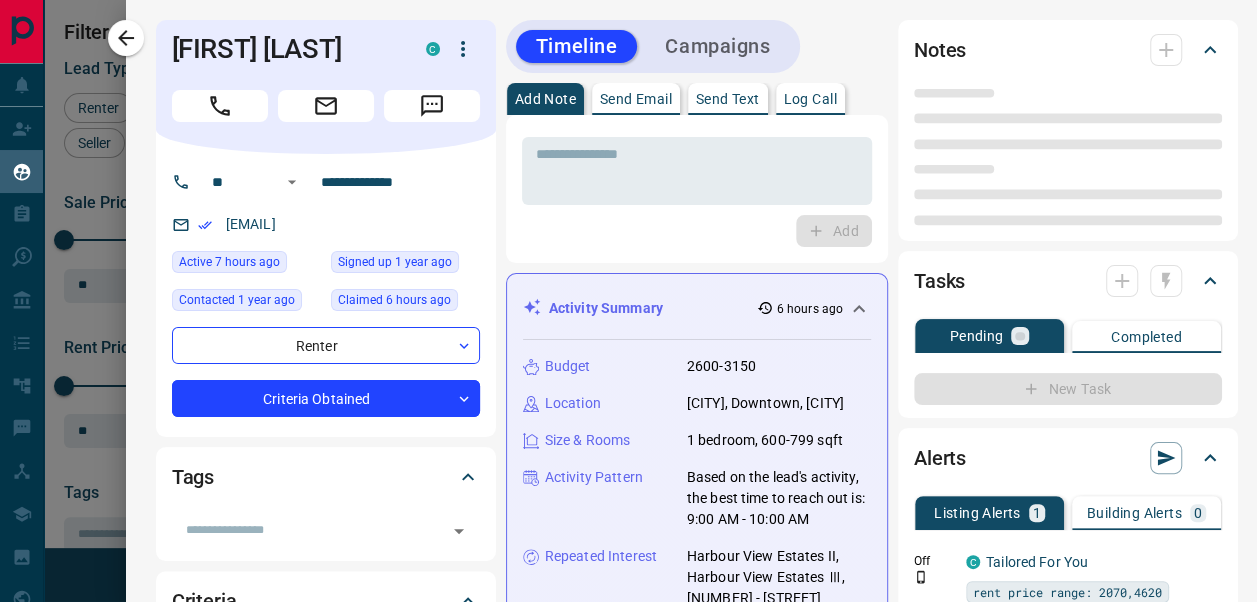 click on "Notes Tasks Pending Completed New Task Alerts Listing Alerts 1 Building Alerts 0 Off C Tailored For You rent price range: 2070,4620 size range: 450,1538 beds: 1.1-1.9 bathrooms: 1 parking spots min: 1 No building alerts available New Alert: Property Condos Mr.Loft Showings No showings booked New Showing" at bounding box center [1068, 1035] 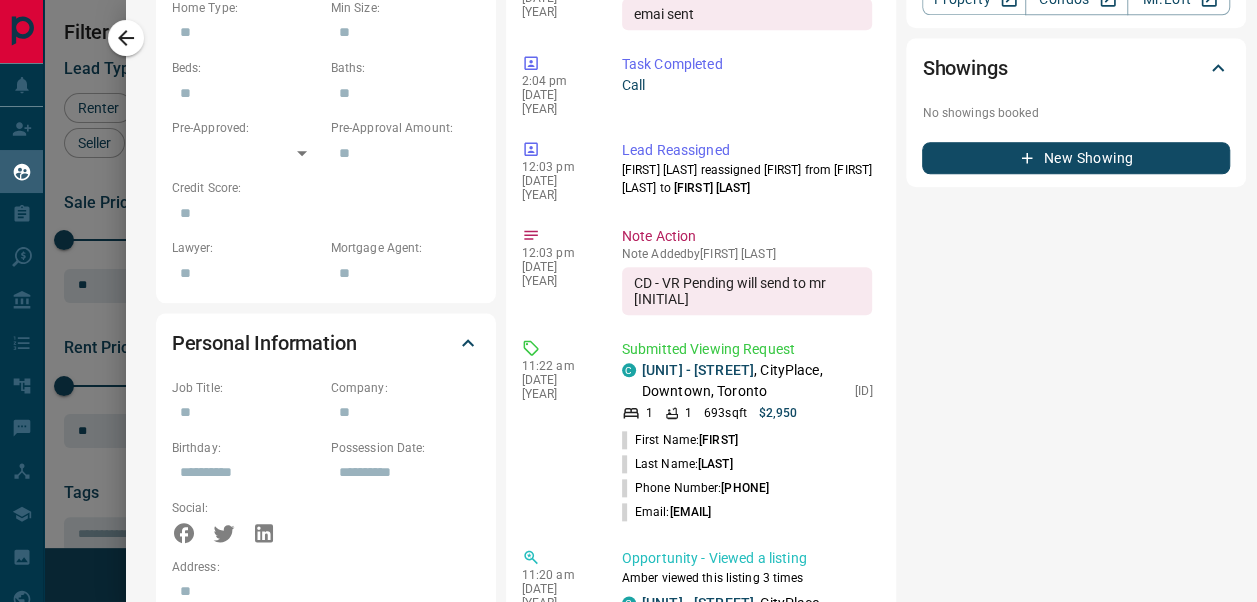 scroll, scrollTop: 883, scrollLeft: 0, axis: vertical 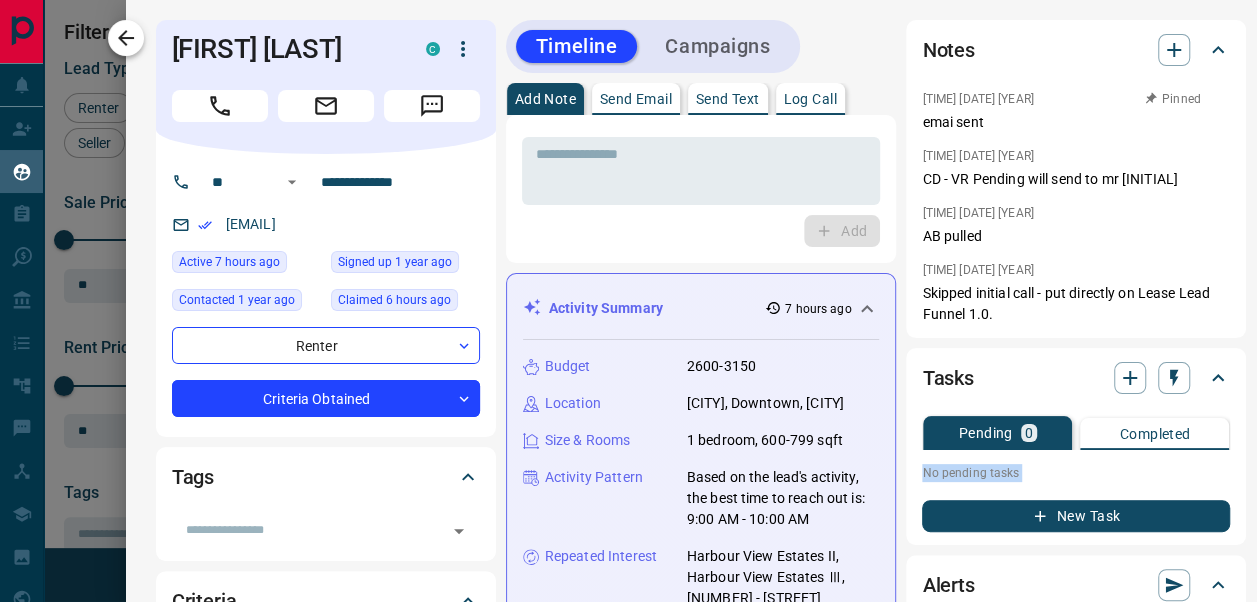 click 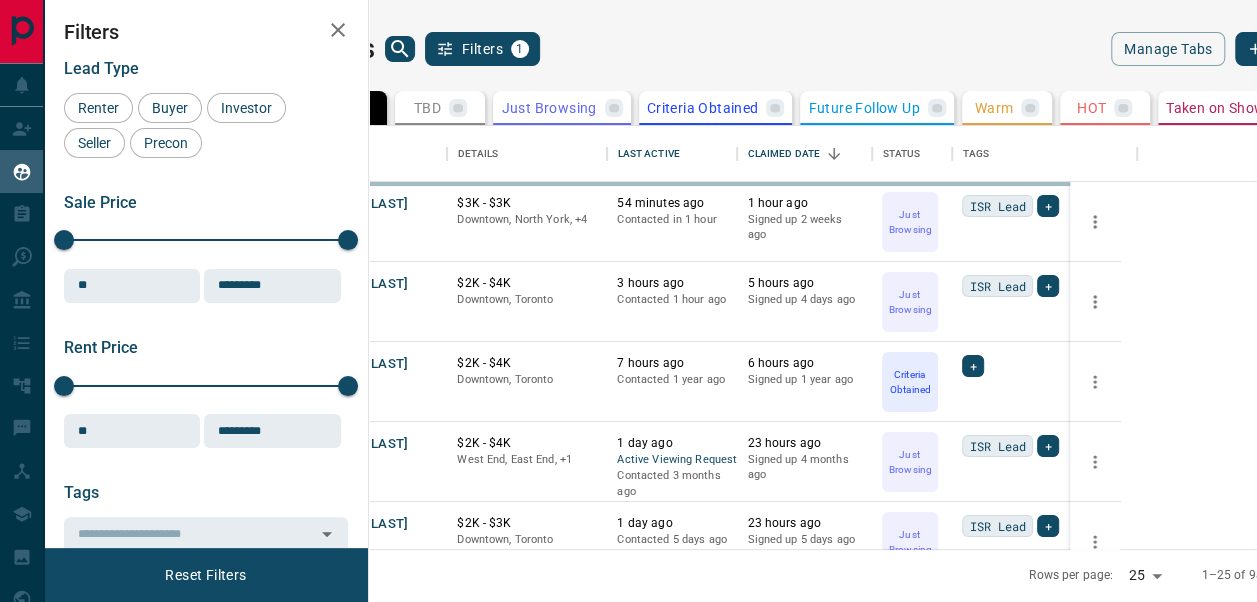 click on "**********" at bounding box center (1851, 1245) 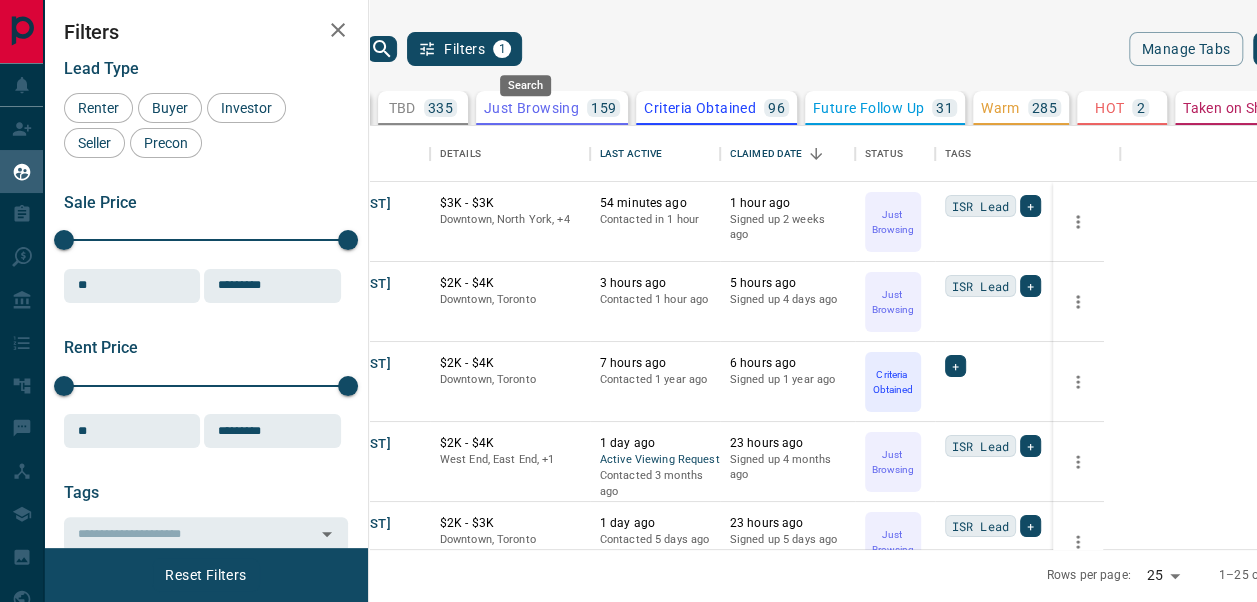 click 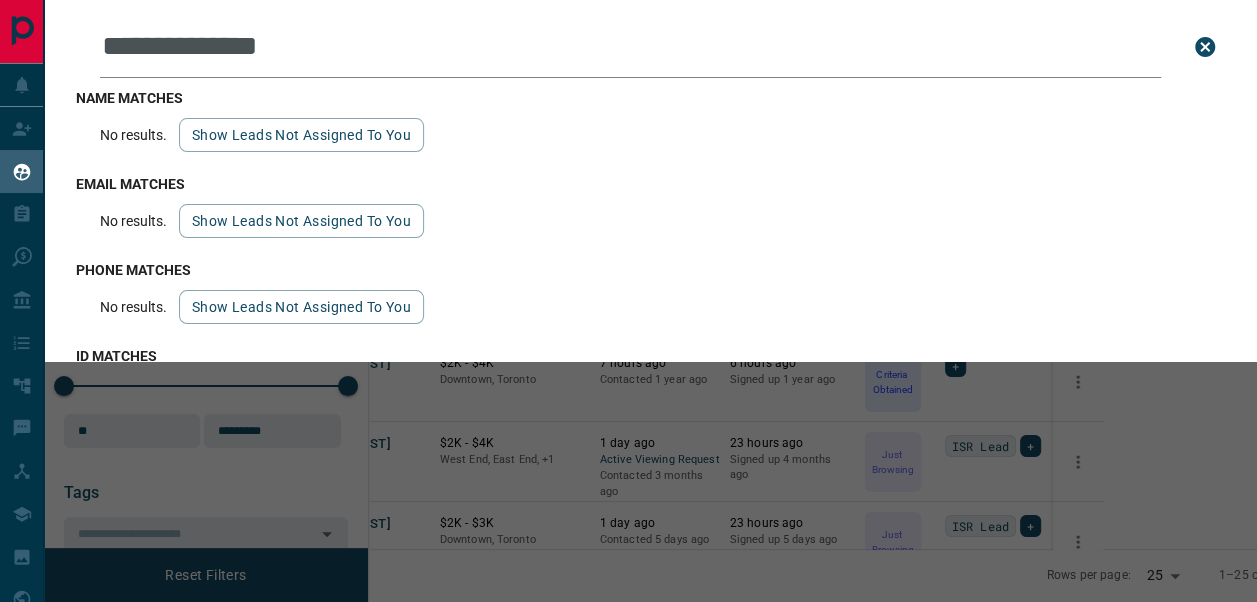 click on "**********" at bounding box center (630, 47) 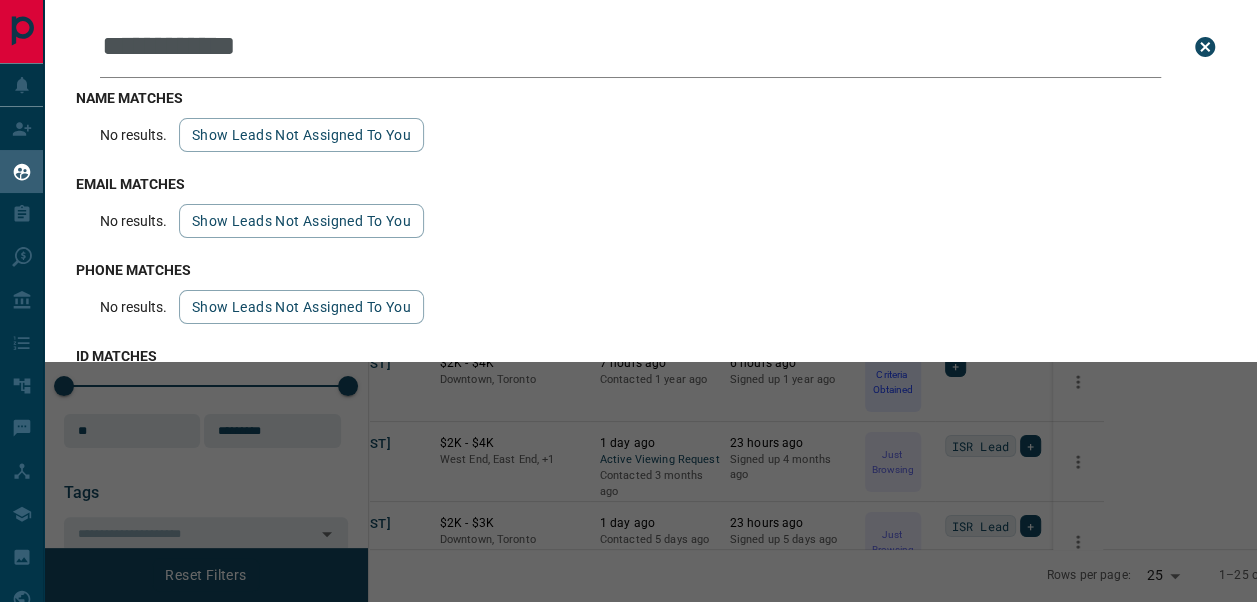 click on "**********" at bounding box center (630, 47) 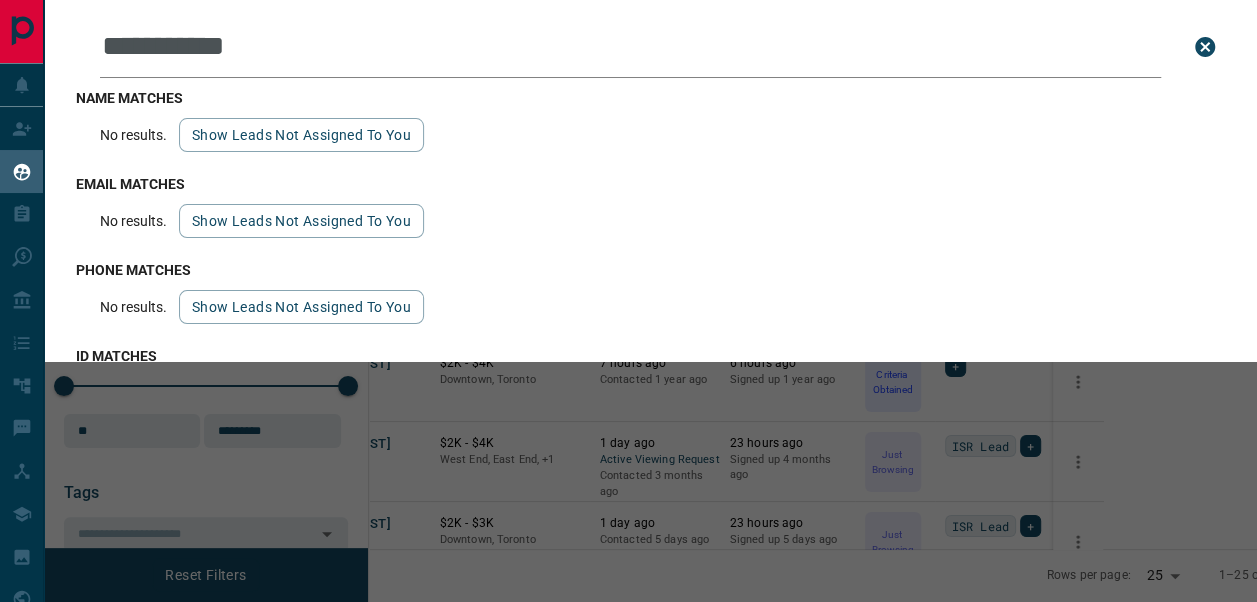 click on "**********" at bounding box center [630, 47] 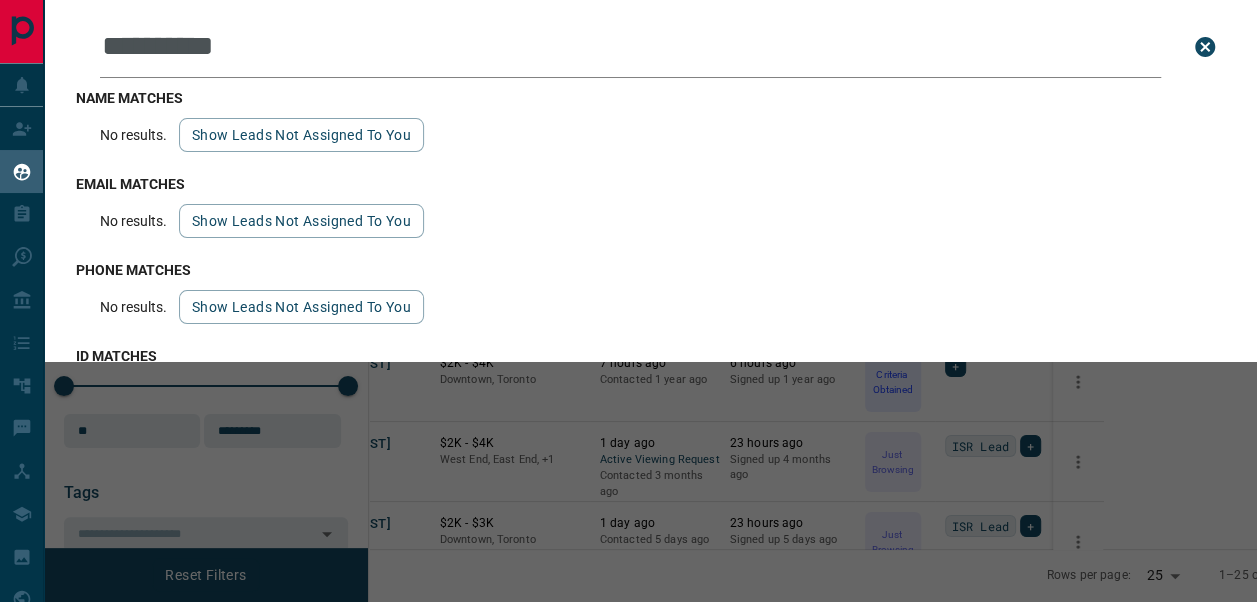 click on "**********" at bounding box center [630, 47] 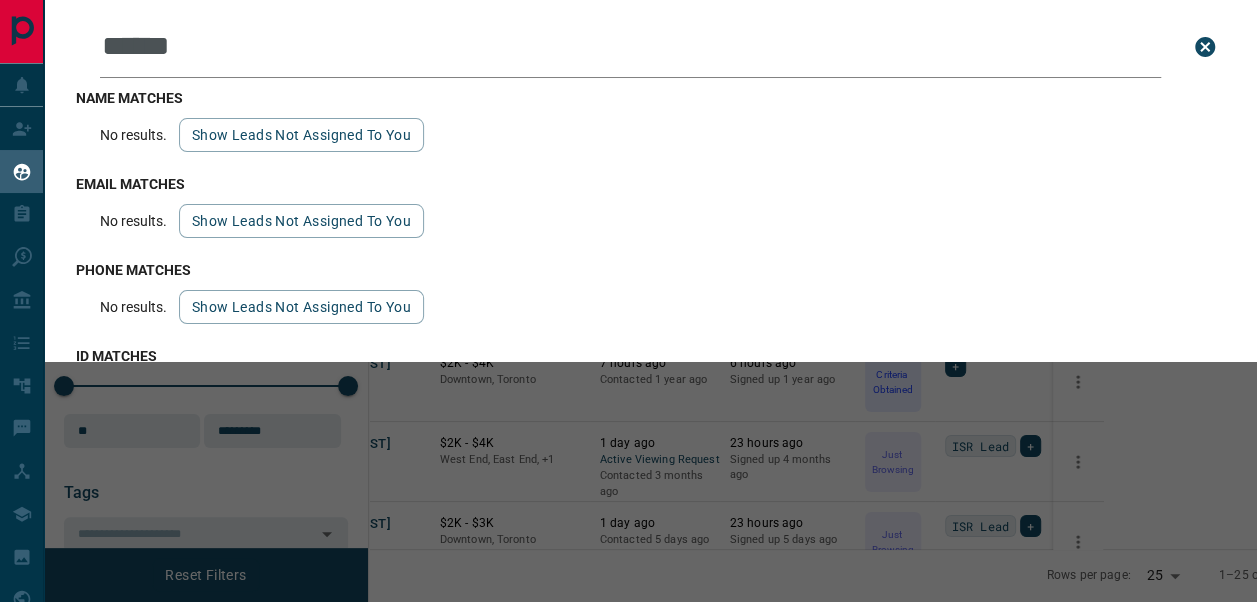 type on "******" 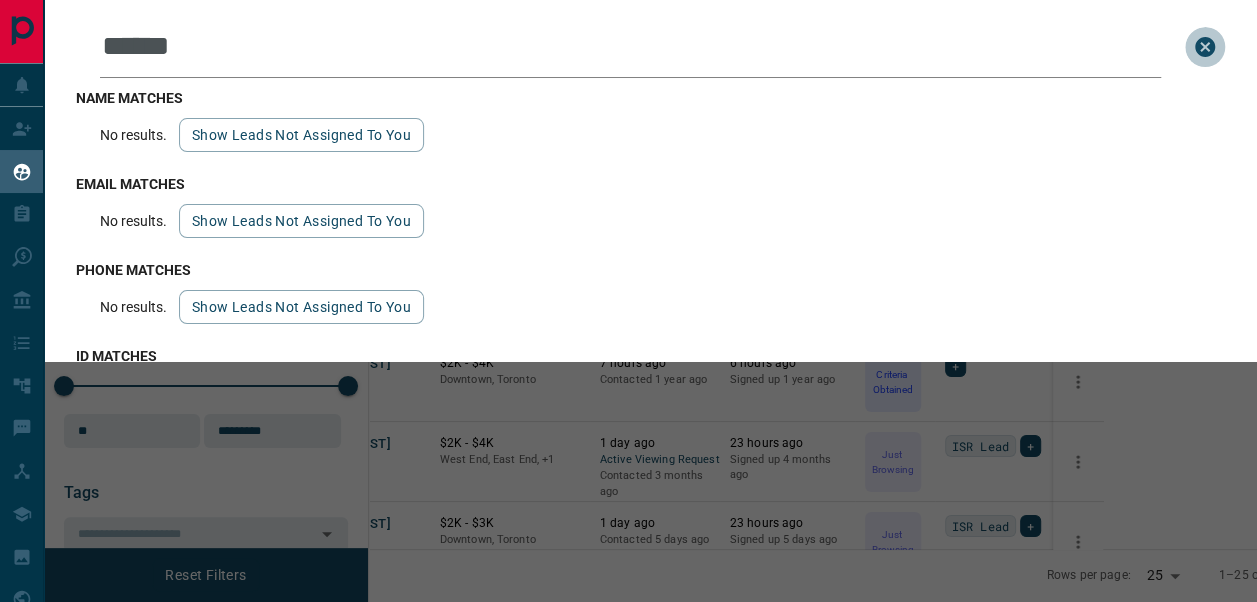 click 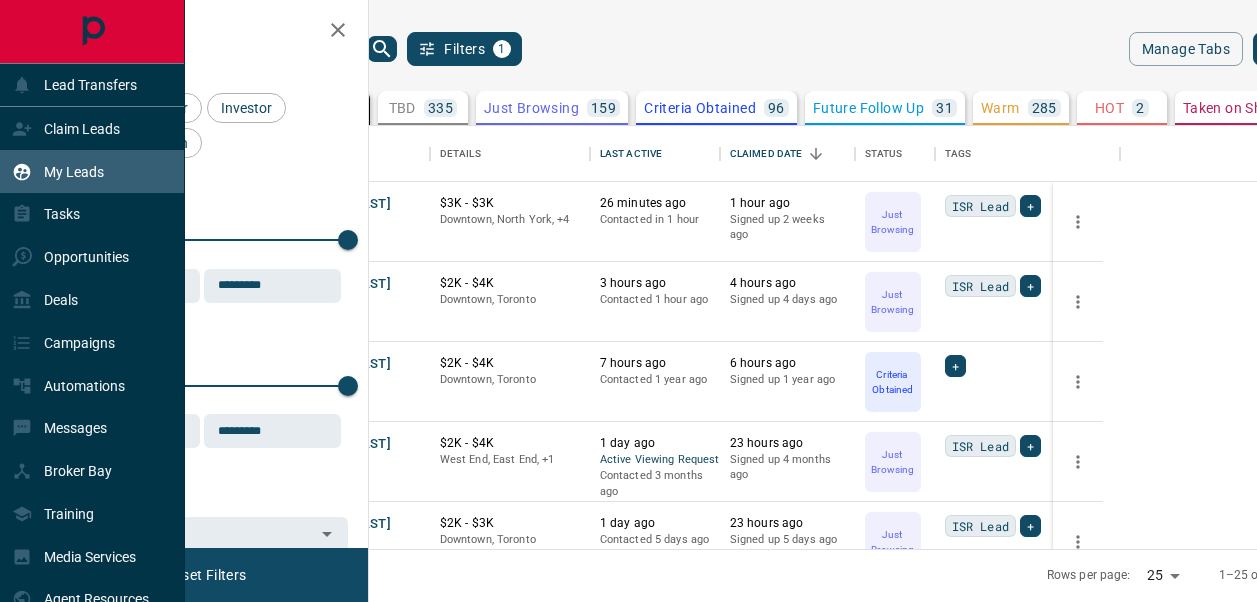 scroll, scrollTop: 0, scrollLeft: 0, axis: both 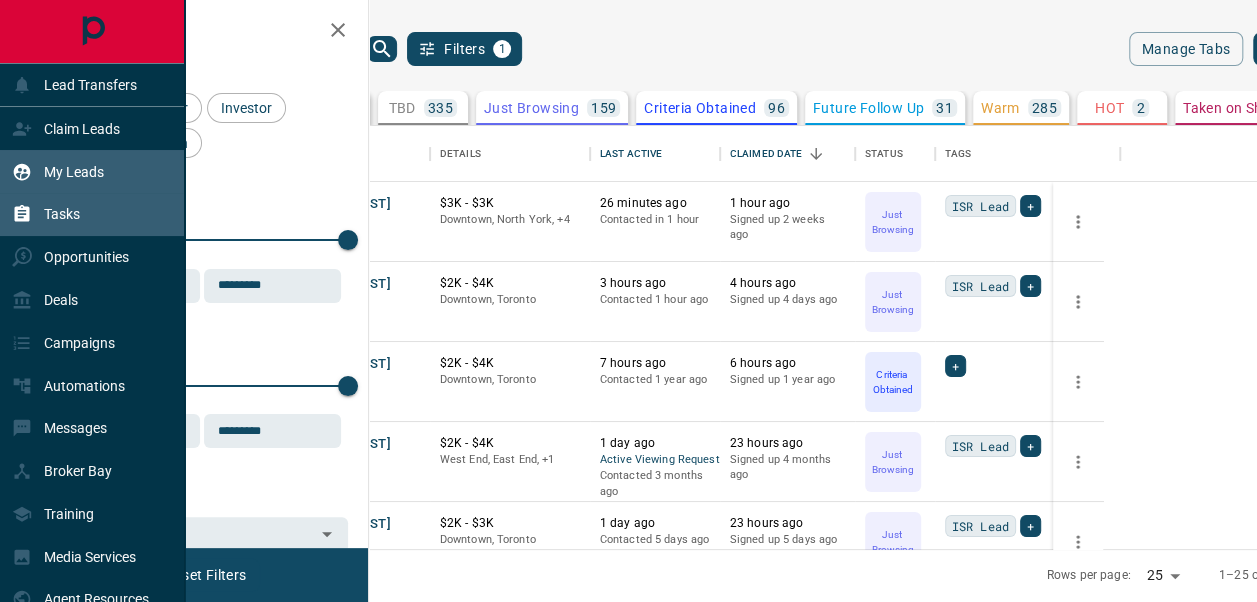 click on "Tasks" at bounding box center [92, 214] 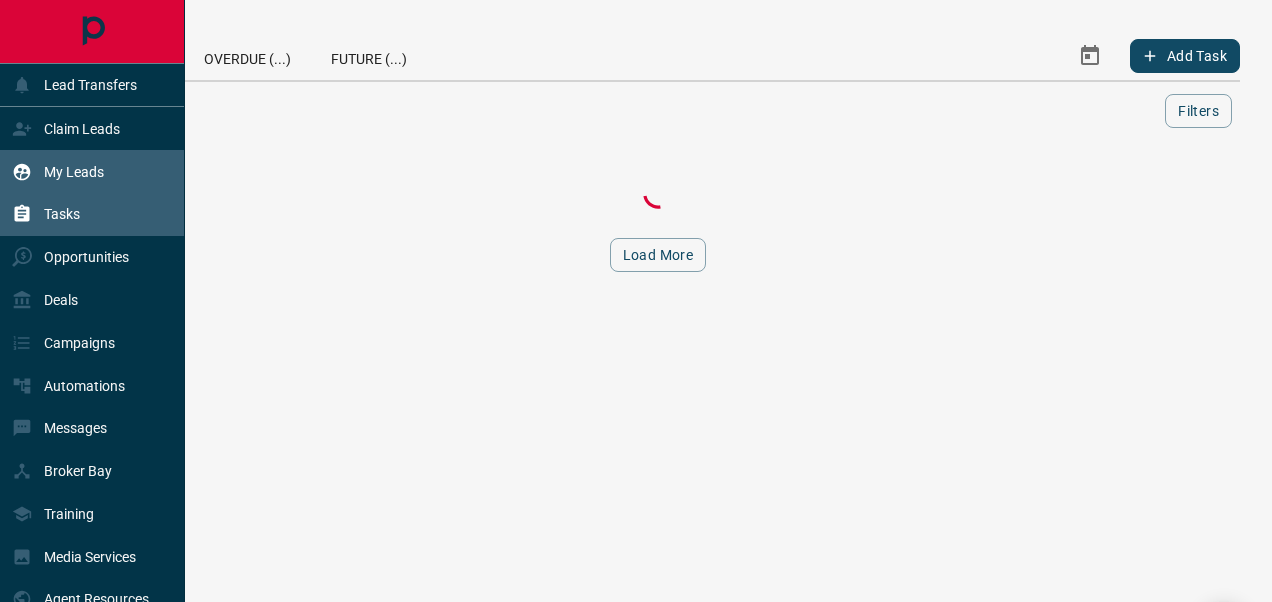 click on "My Leads" at bounding box center [74, 172] 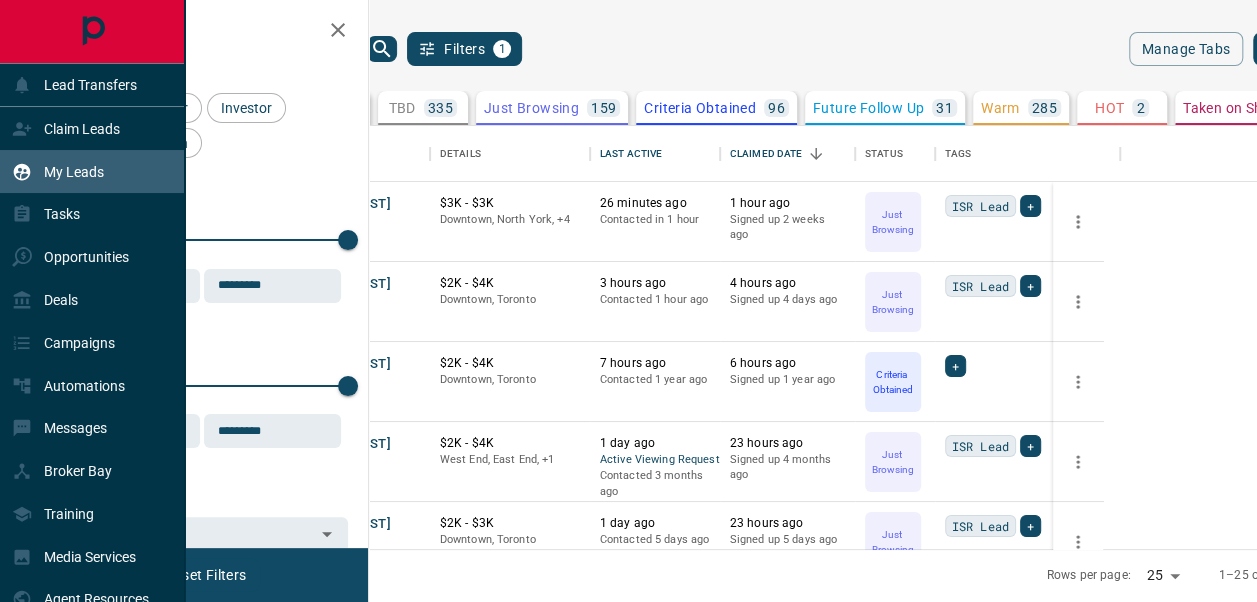 scroll, scrollTop: 16, scrollLeft: 16, axis: both 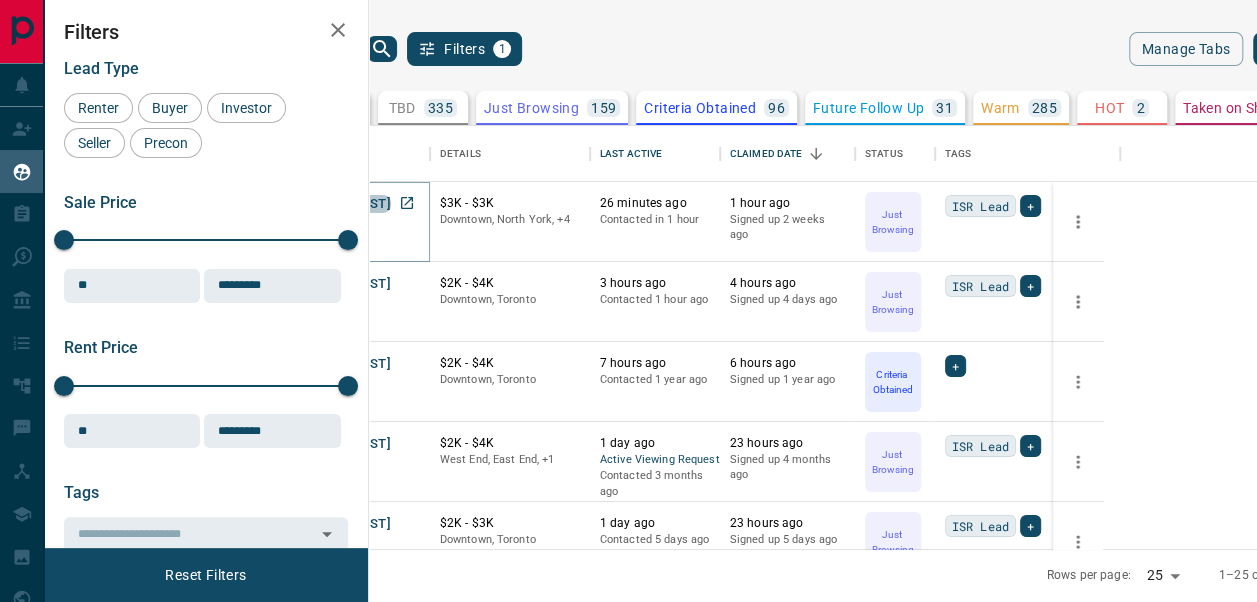 click on "[FIRST] [LAST]" at bounding box center (345, 204) 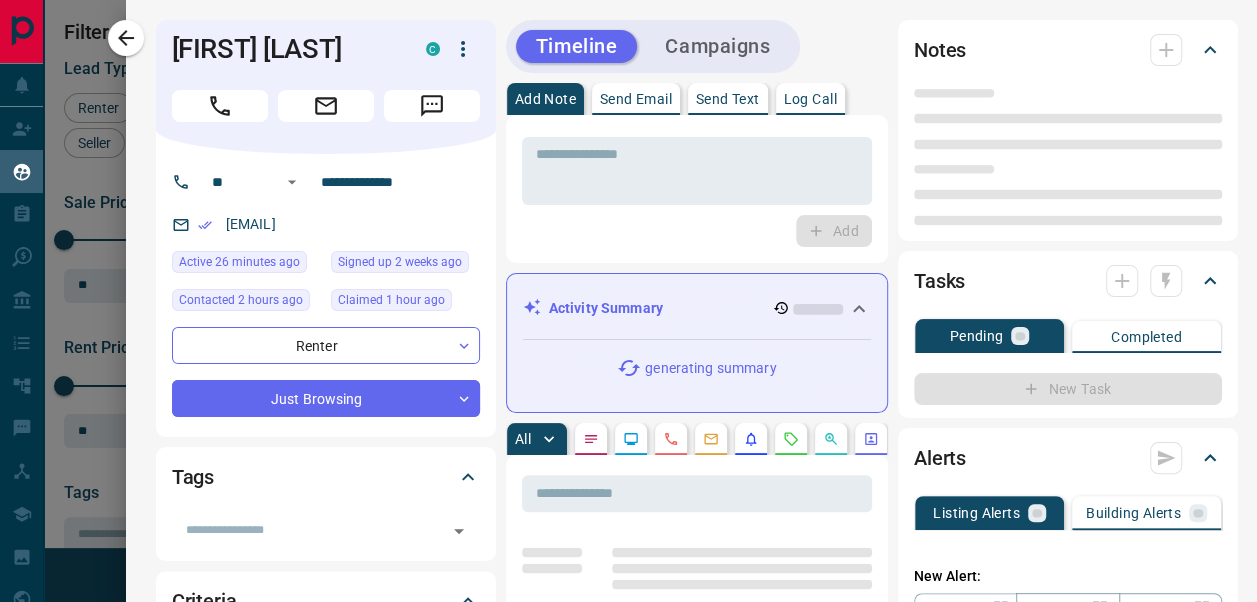 type on "**" 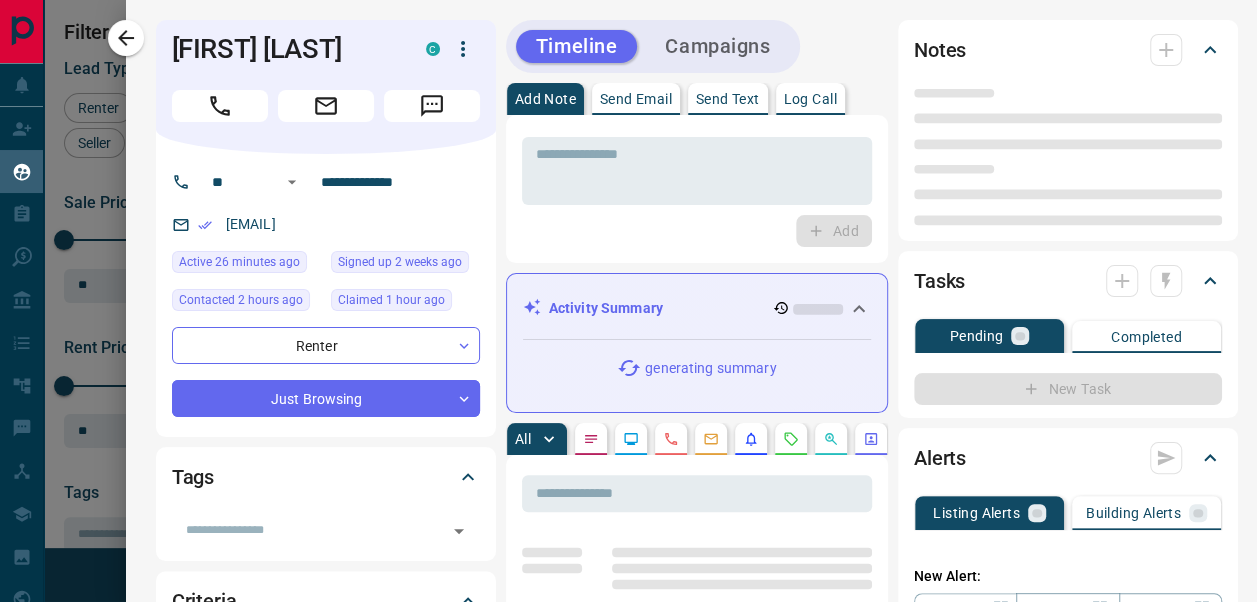 type on "**********" 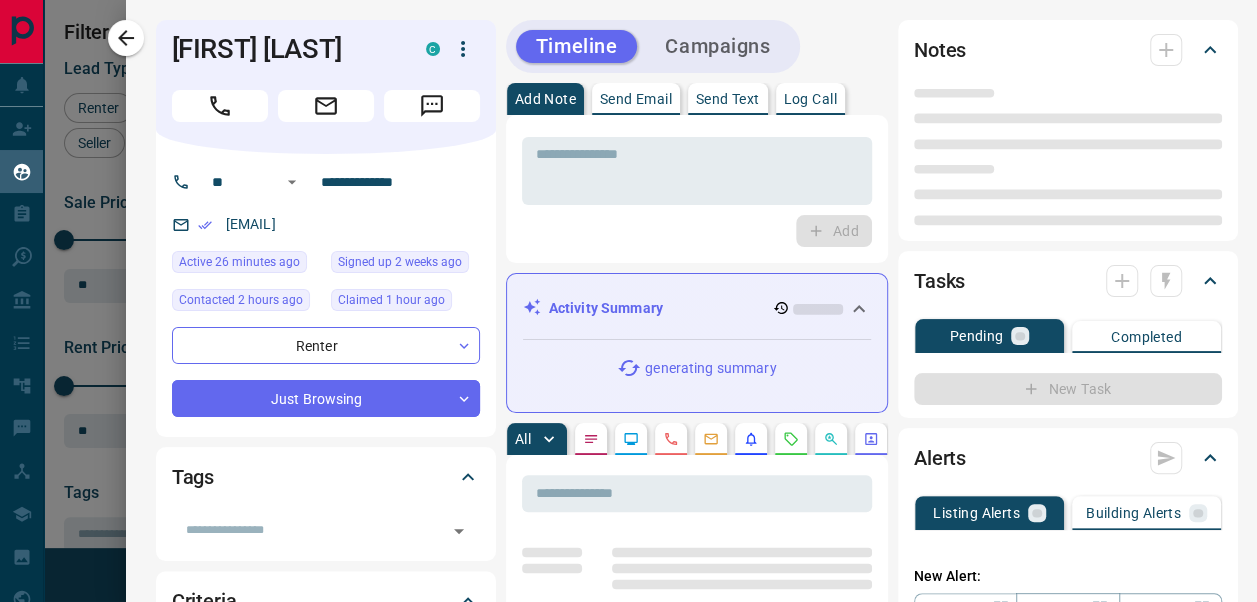 type on "*" 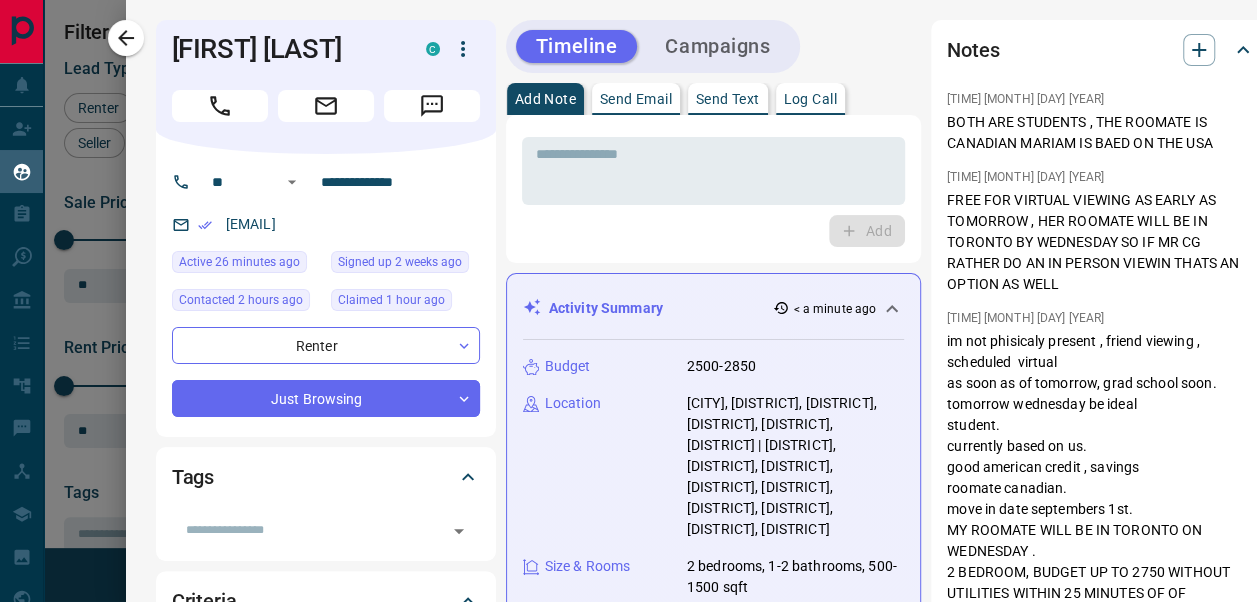 drag, startPoint x: 454, startPoint y: 244, endPoint x: 222, endPoint y: 230, distance: 232.42203 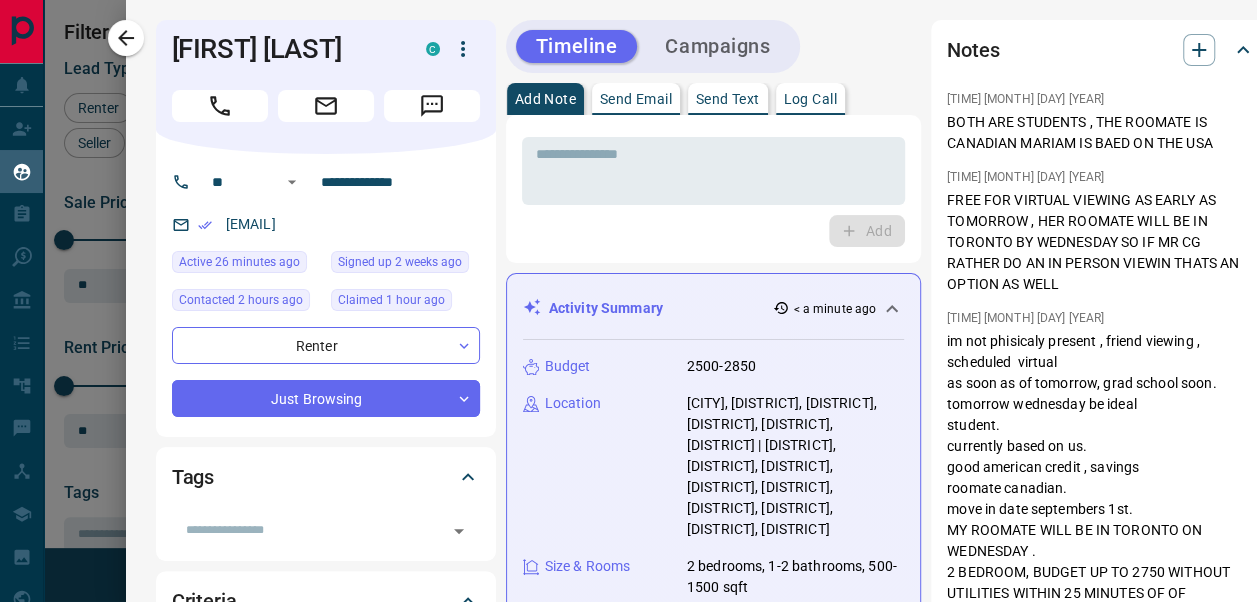 click on "**********" at bounding box center [326, 295] 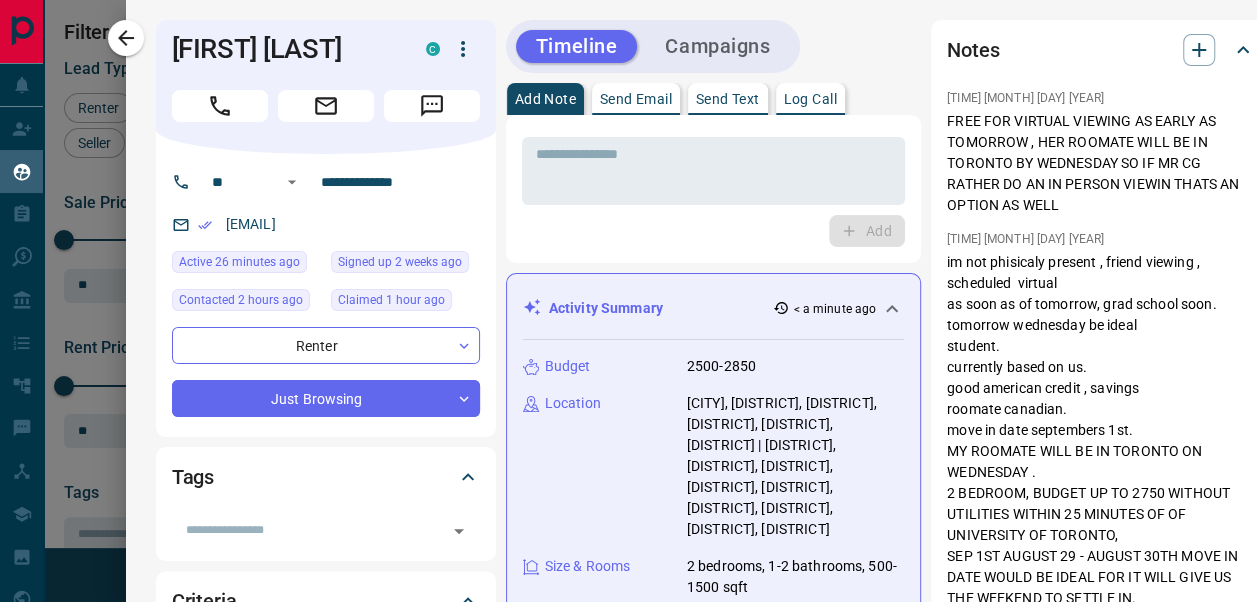 scroll, scrollTop: 84, scrollLeft: 0, axis: vertical 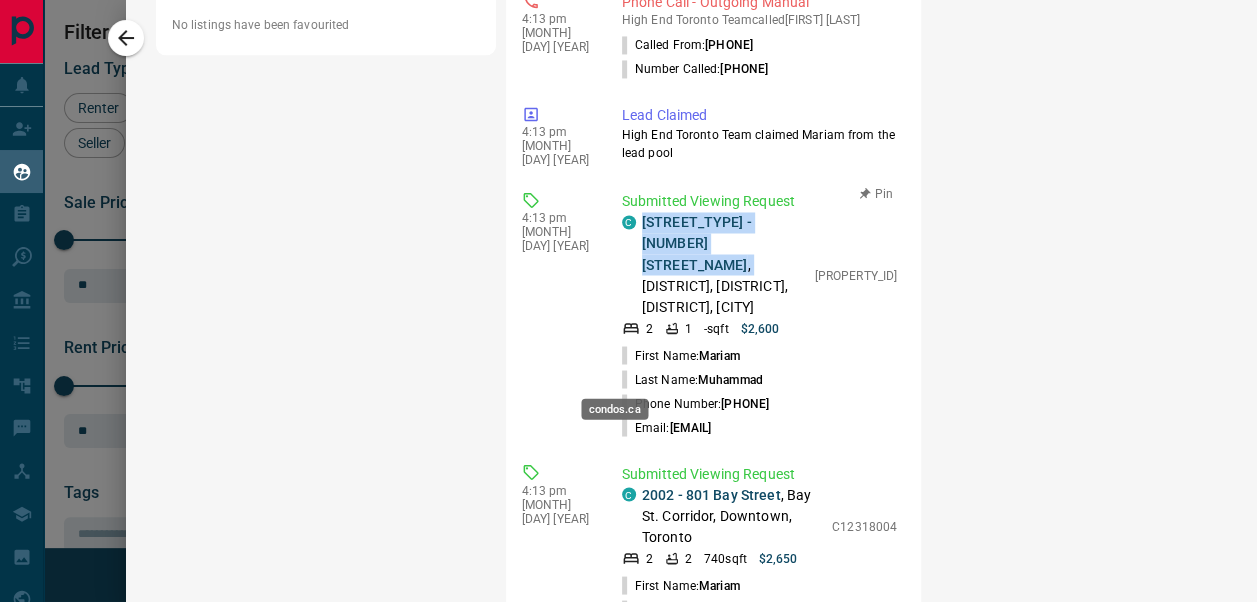 drag, startPoint x: 682, startPoint y: 399, endPoint x: 618, endPoint y: 374, distance: 68.70953 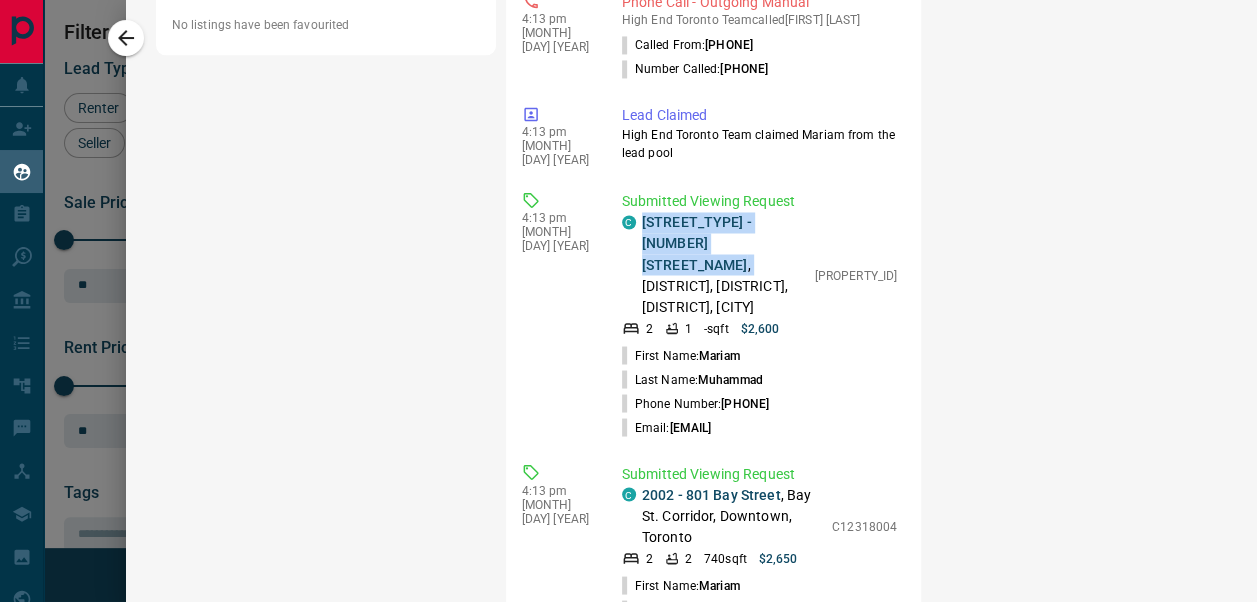copy on "Main - 640 Gerrard Street E ," 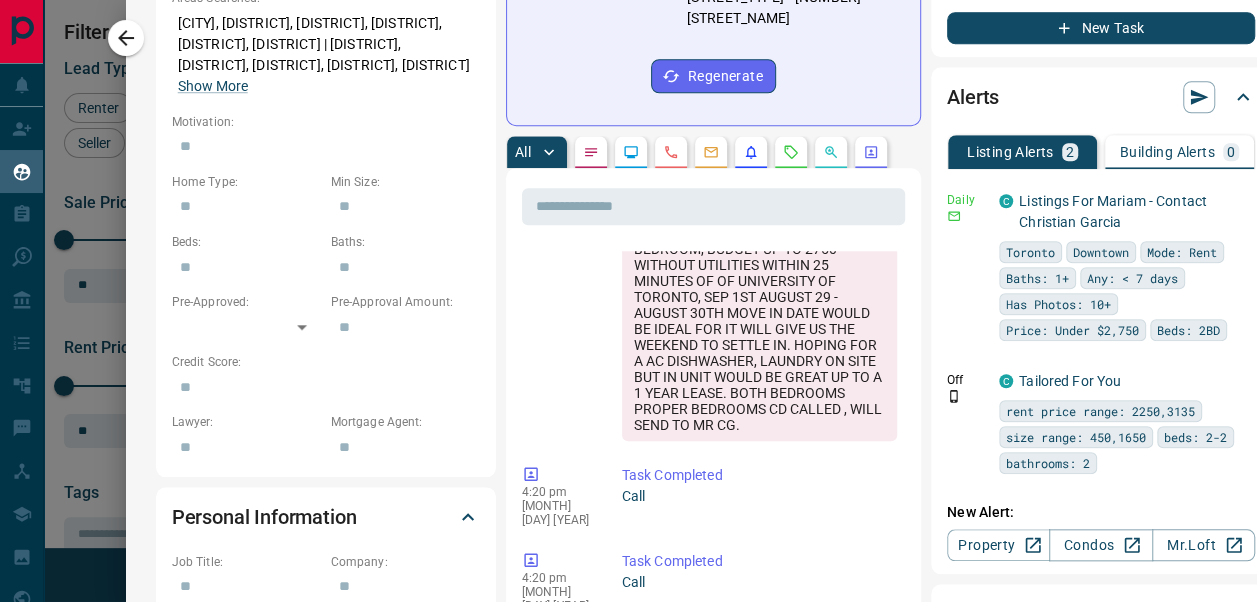 scroll, scrollTop: 0, scrollLeft: 0, axis: both 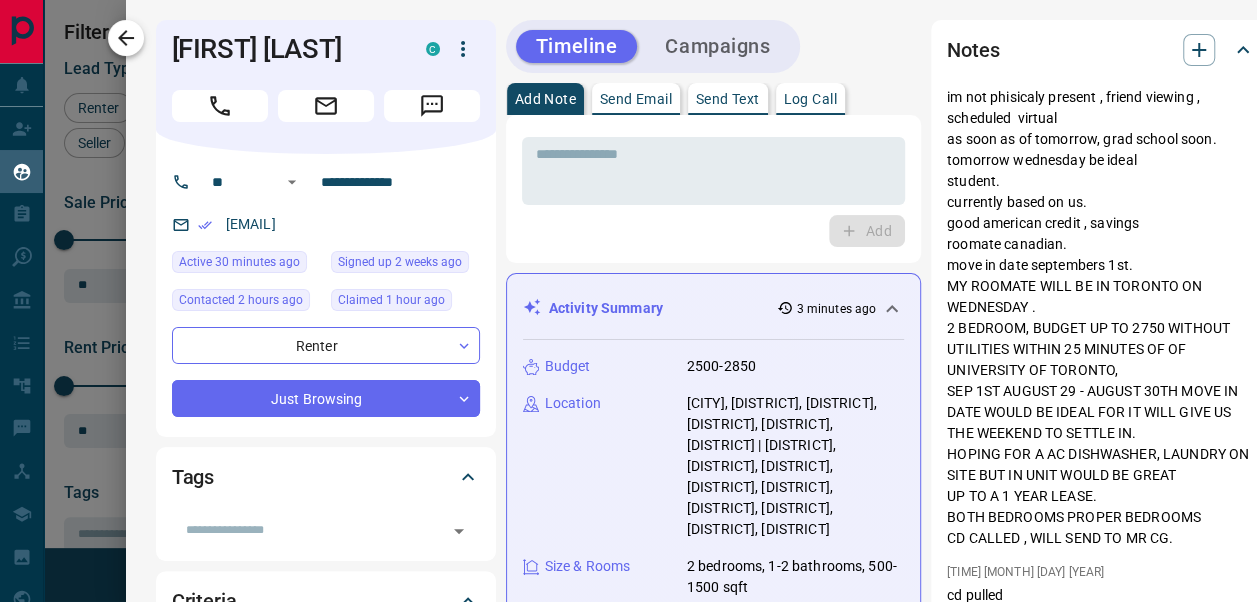 drag, startPoint x: 310, startPoint y: 82, endPoint x: 130, endPoint y: 30, distance: 187.36061 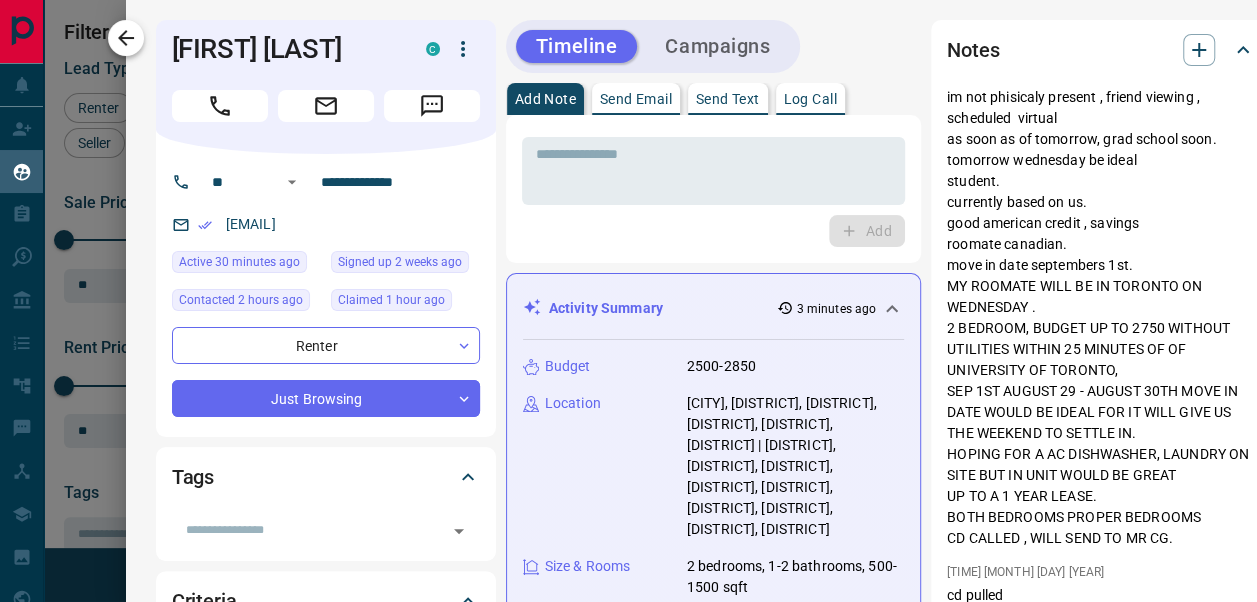 click on "**********" at bounding box center [691, 301] 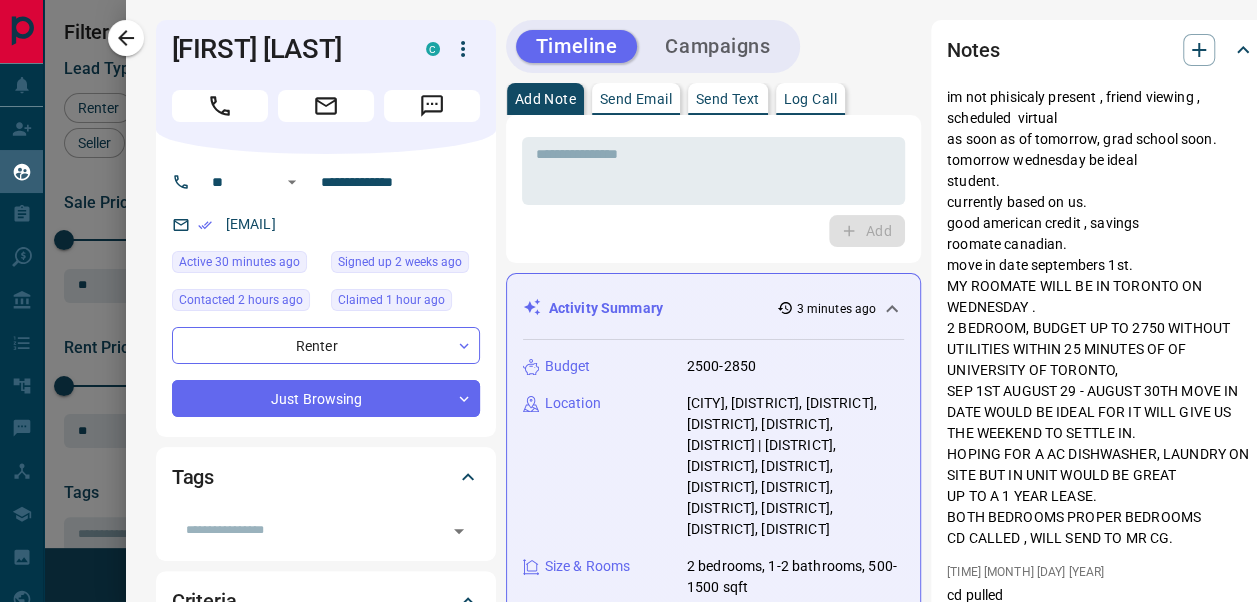 copy on "[FIRST] [LAST]" 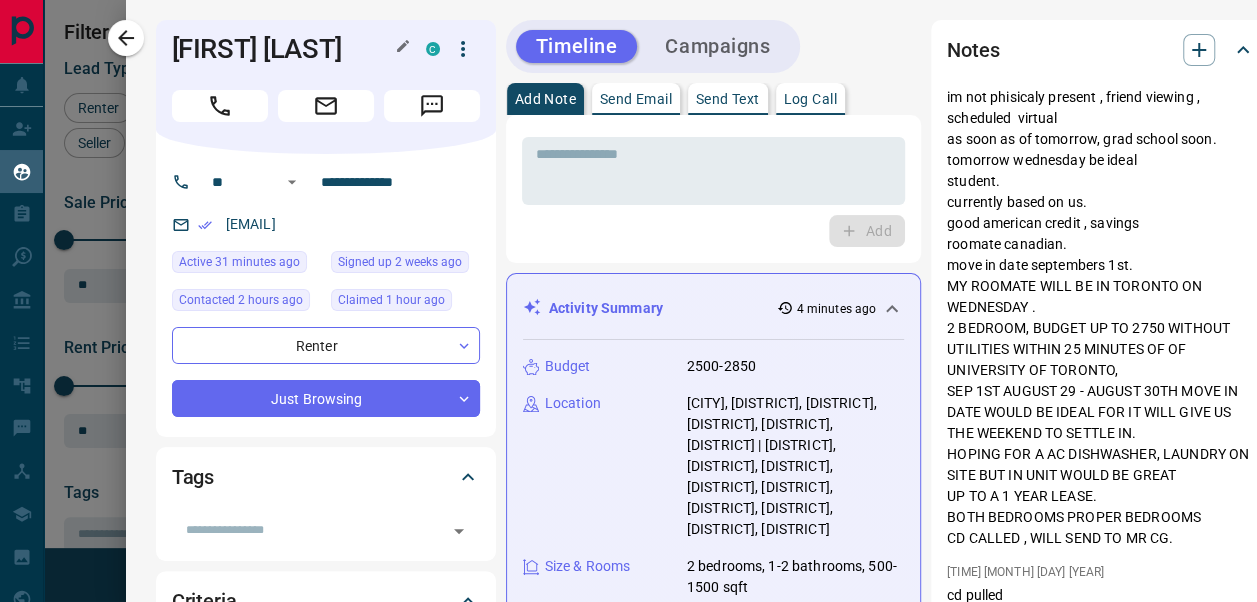 click on "[FIRST] [LAST]" at bounding box center (284, 49) 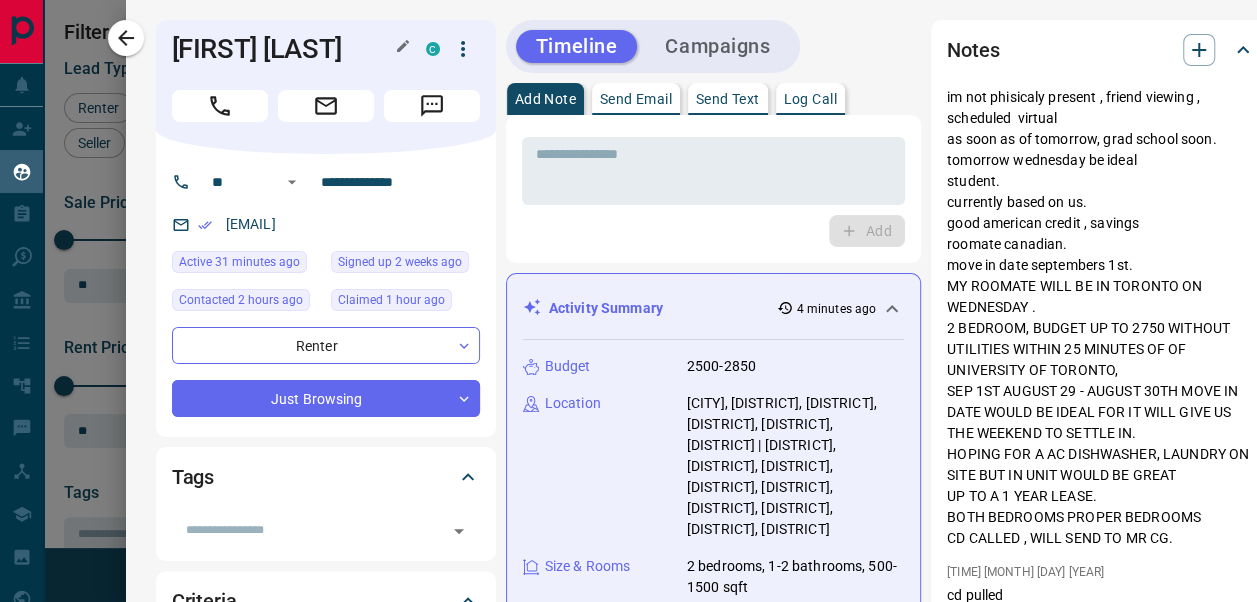 drag, startPoint x: 299, startPoint y: 78, endPoint x: 167, endPoint y: 54, distance: 134.16408 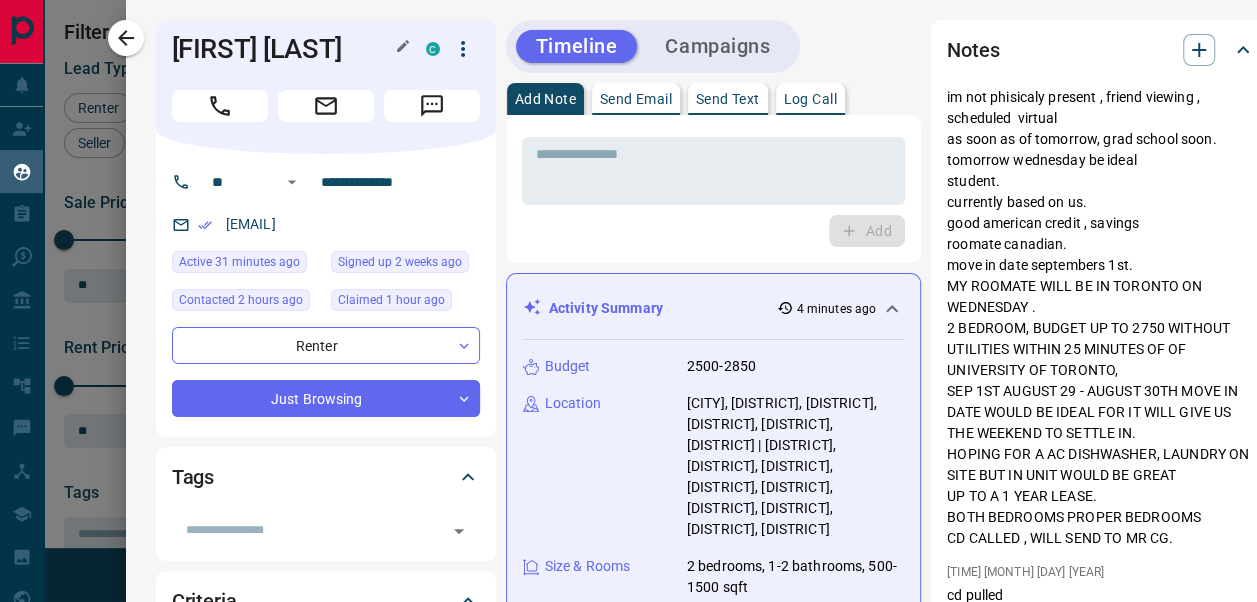 click on "[FIRST] [LAST]" at bounding box center [284, 49] 